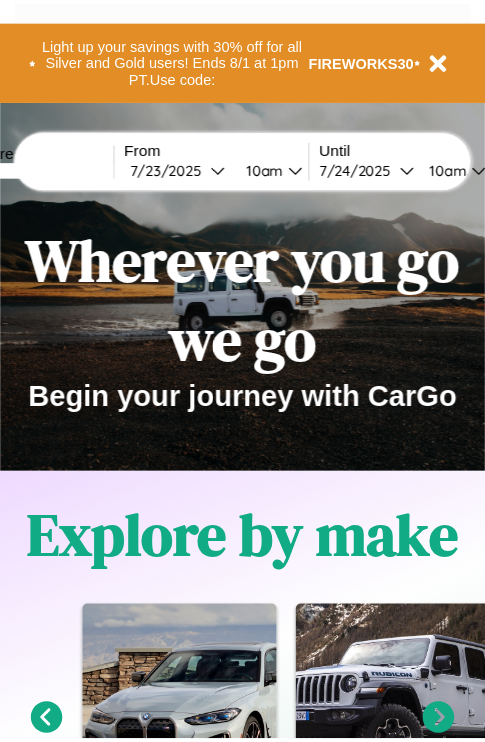 scroll, scrollTop: 0, scrollLeft: 0, axis: both 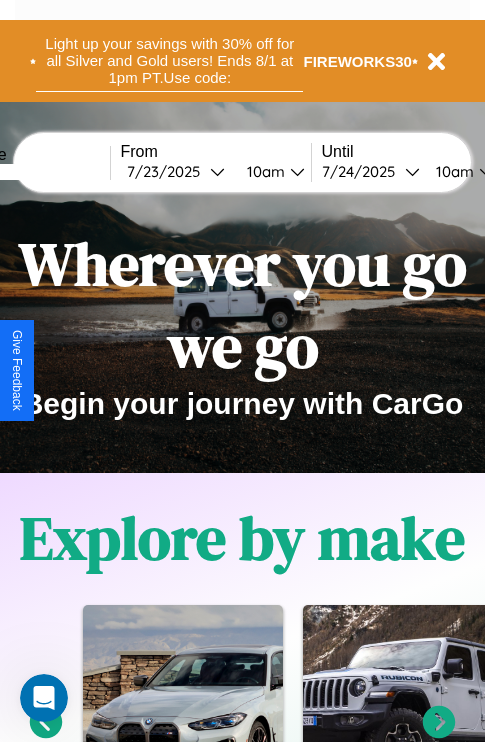 click on "Light up your savings with 30% off for all Silver and Gold users! Ends 8/1 at 1pm PT.  Use code:" at bounding box center (169, 61) 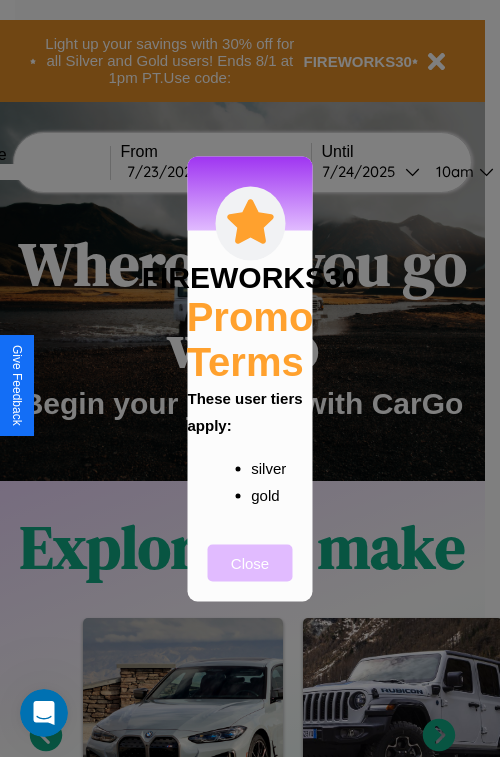 click on "Close" at bounding box center (250, 562) 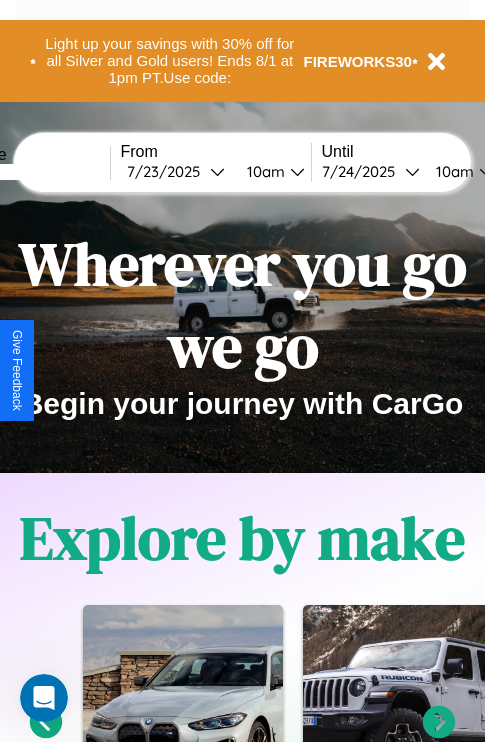 click at bounding box center [35, 172] 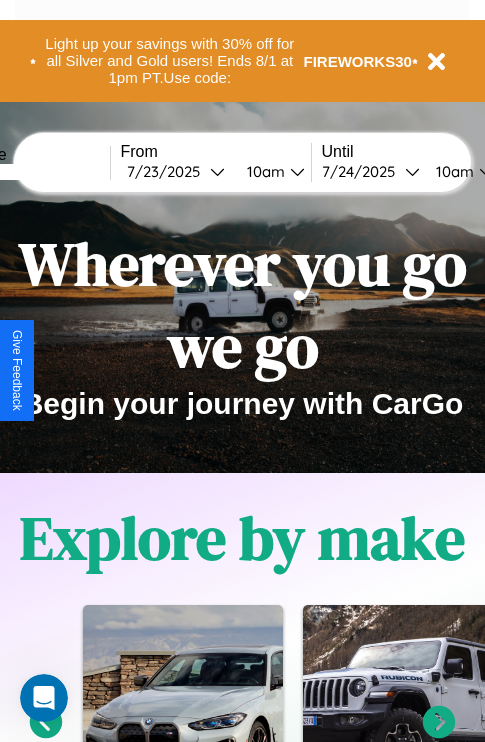 type on "****" 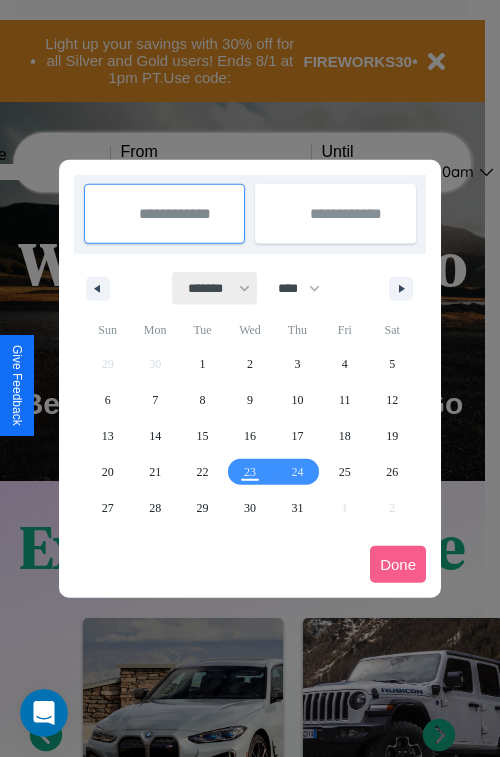 click on "******* ******** ***** ***** *** **** **** ****** ********* ******* ******** ********" at bounding box center (215, 288) 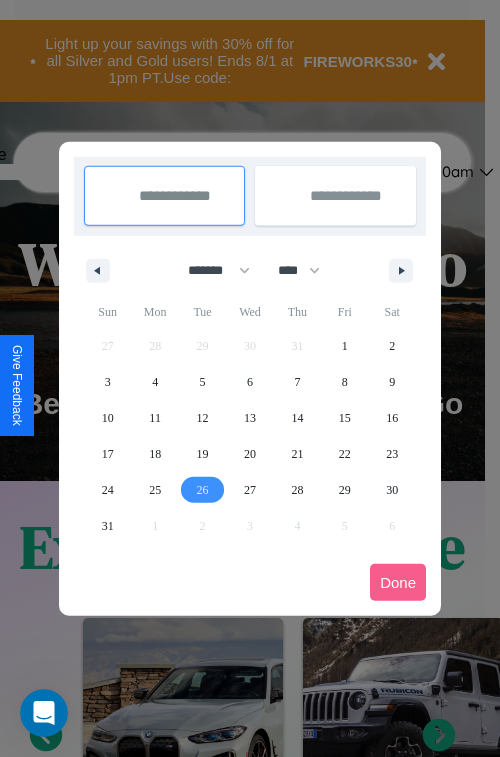 click on "26" at bounding box center (203, 490) 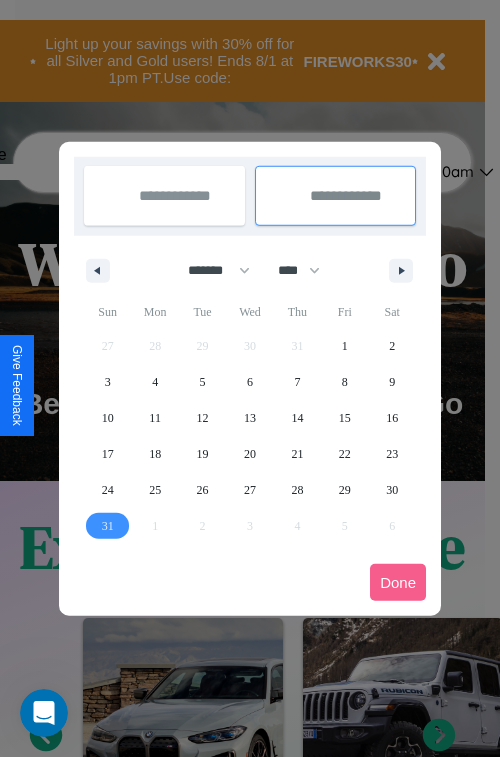 click on "31" at bounding box center [108, 526] 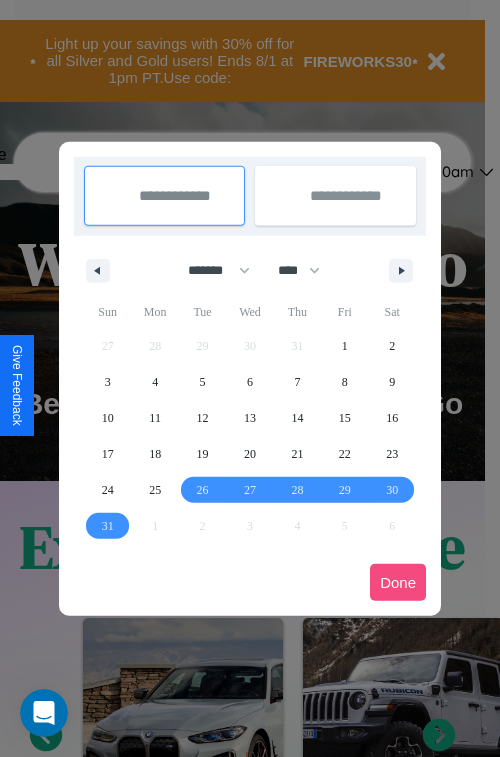 click on "Done" at bounding box center [398, 582] 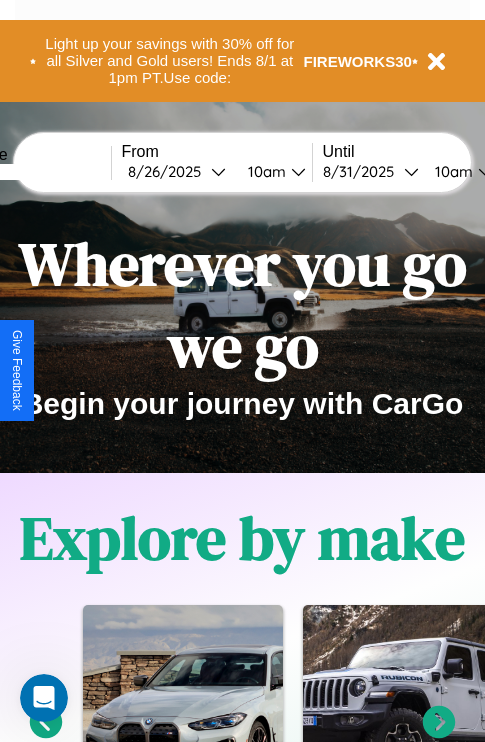 scroll, scrollTop: 0, scrollLeft: 75, axis: horizontal 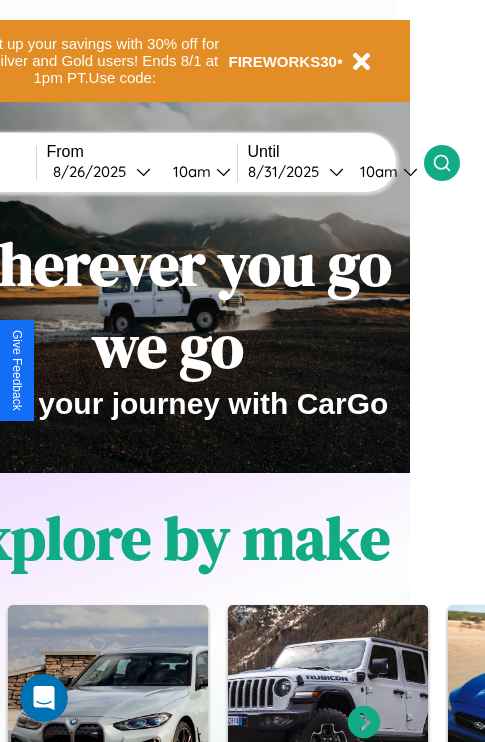 click 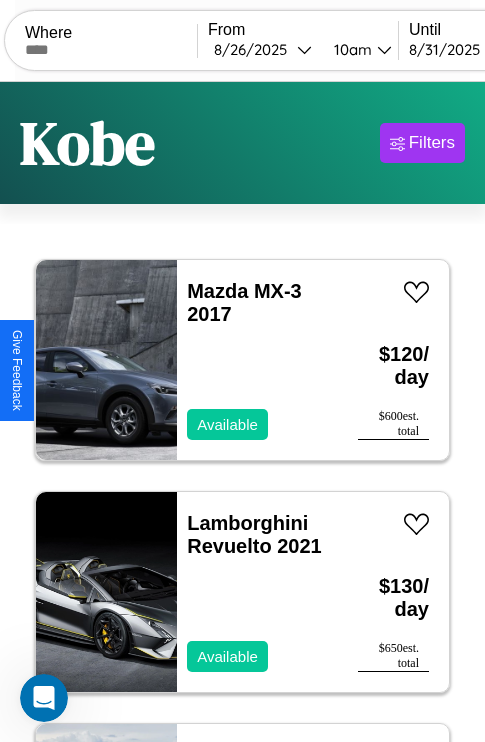 scroll, scrollTop: 79, scrollLeft: 0, axis: vertical 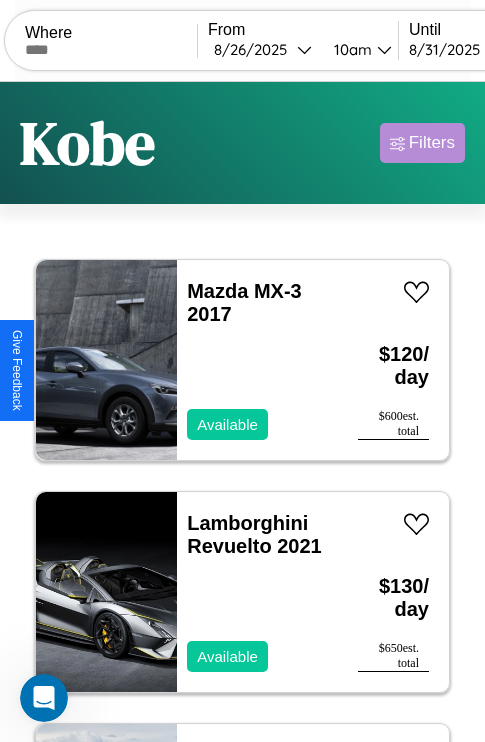click on "Filters" at bounding box center [432, 143] 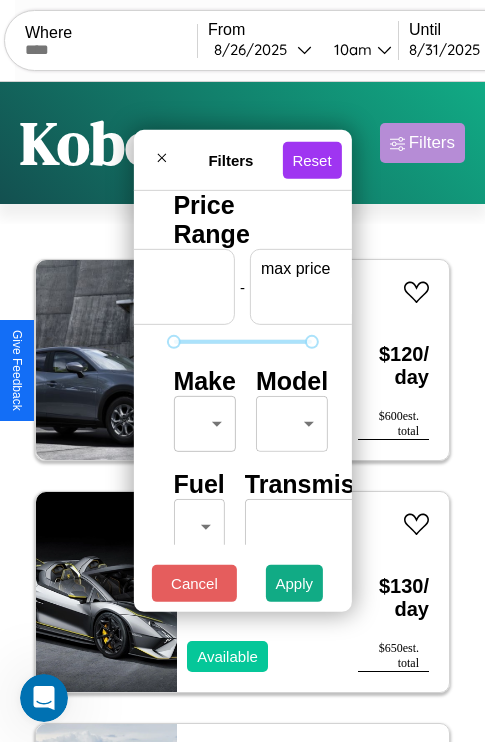 scroll, scrollTop: 0, scrollLeft: 124, axis: horizontal 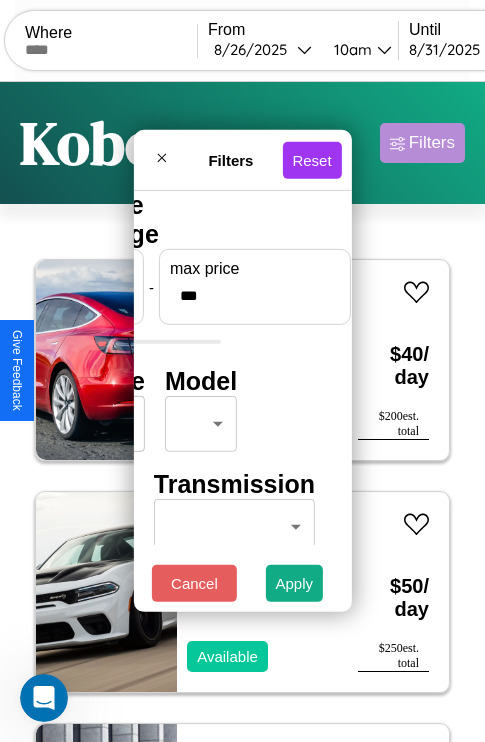 type on "***" 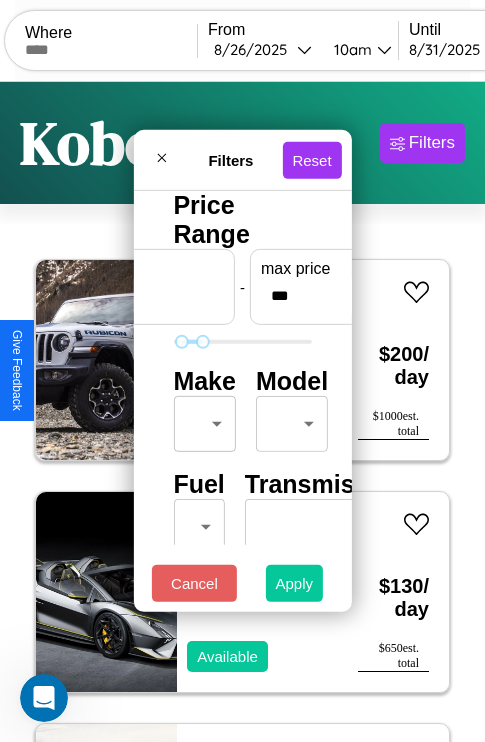 type on "**" 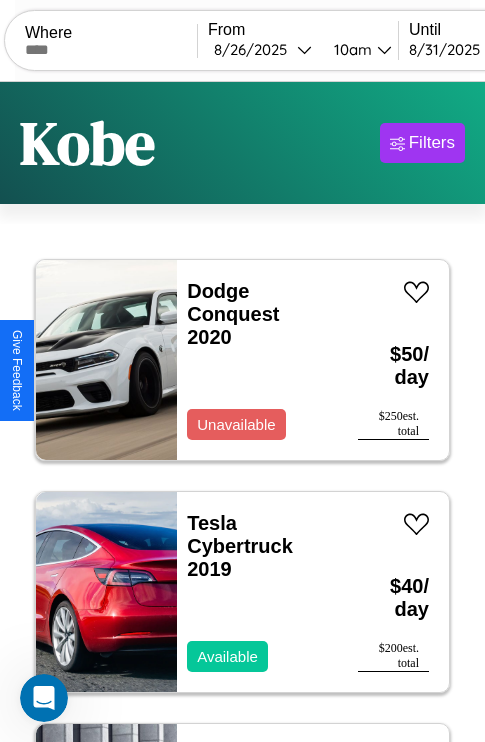 scroll, scrollTop: 95, scrollLeft: 0, axis: vertical 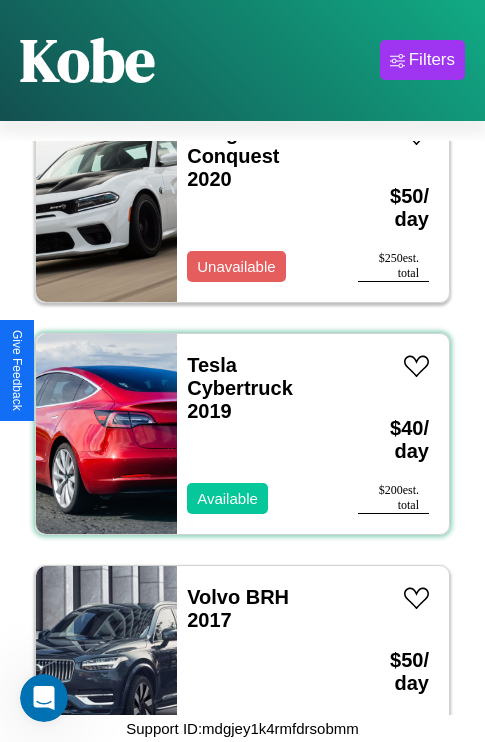 click on "Tesla   Cybertruck   2019 Available" at bounding box center [257, 434] 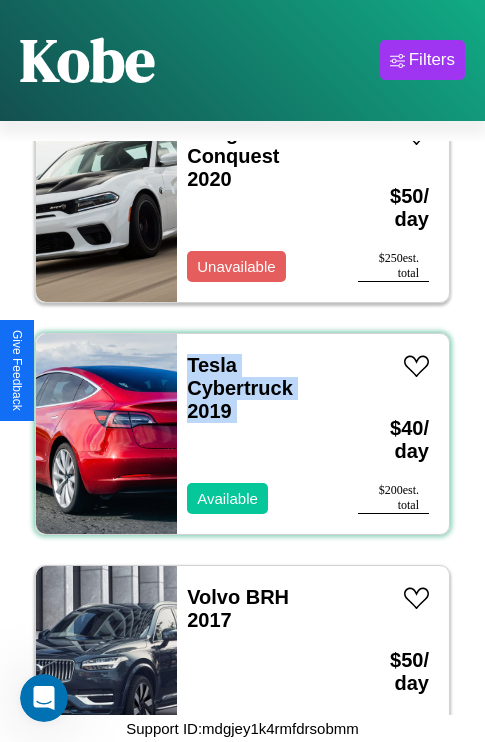 click on "Tesla   Cybertruck   2019 Available" at bounding box center (257, 434) 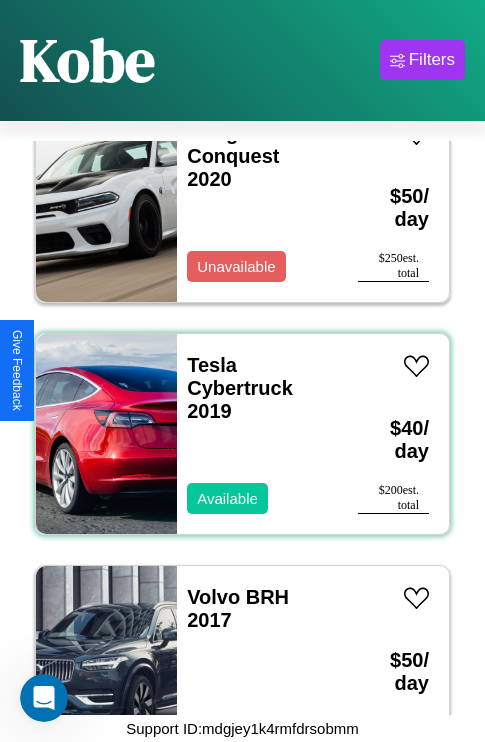 click on "Tesla   Cybertruck   2019 Available" at bounding box center (257, 434) 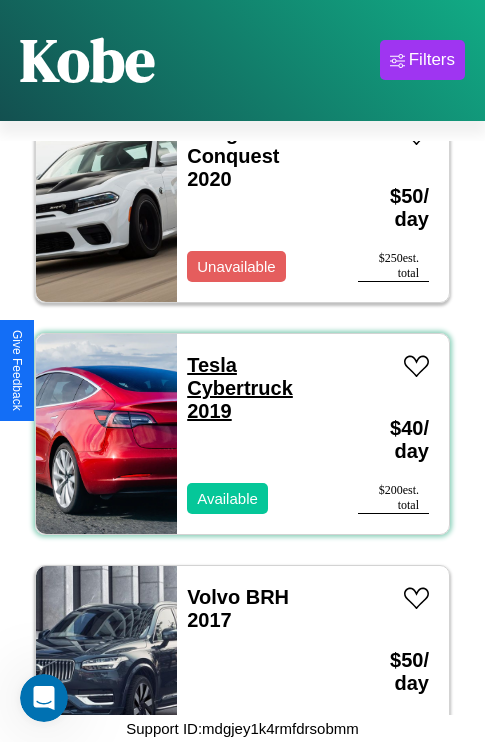 click on "Tesla   Cybertruck   2019" at bounding box center [240, 388] 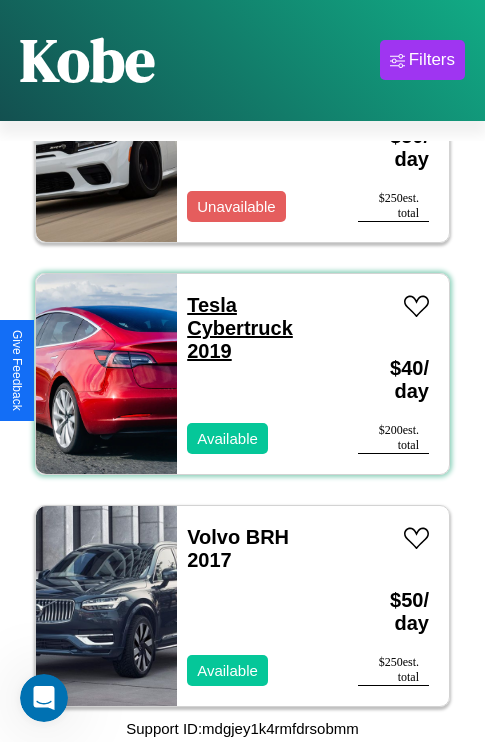 scroll, scrollTop: 150, scrollLeft: 0, axis: vertical 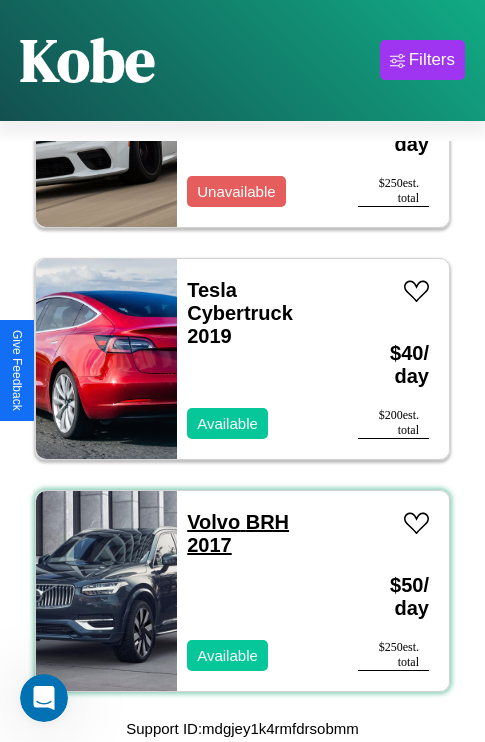 click on "Volvo   BRH   2017" at bounding box center (238, 533) 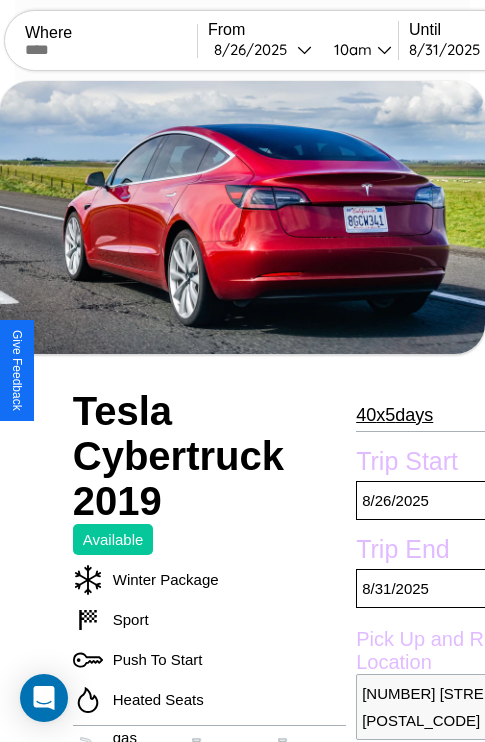 scroll, scrollTop: 44, scrollLeft: 0, axis: vertical 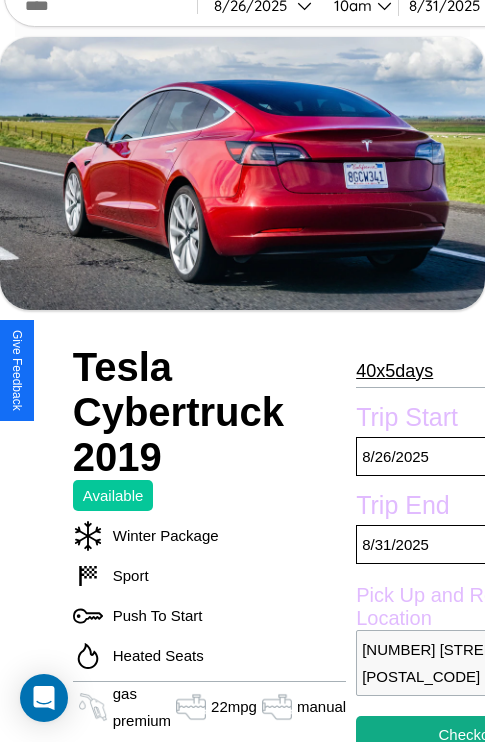 click on "40  x  5  days" at bounding box center [394, 371] 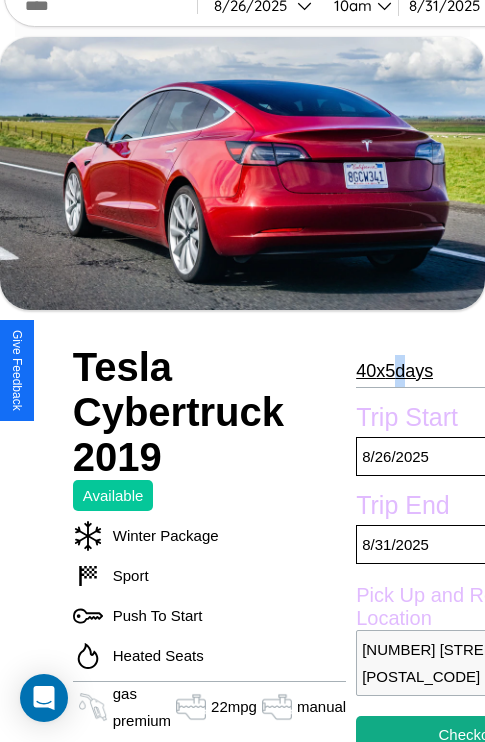 click on "40  x  5  days" at bounding box center [394, 371] 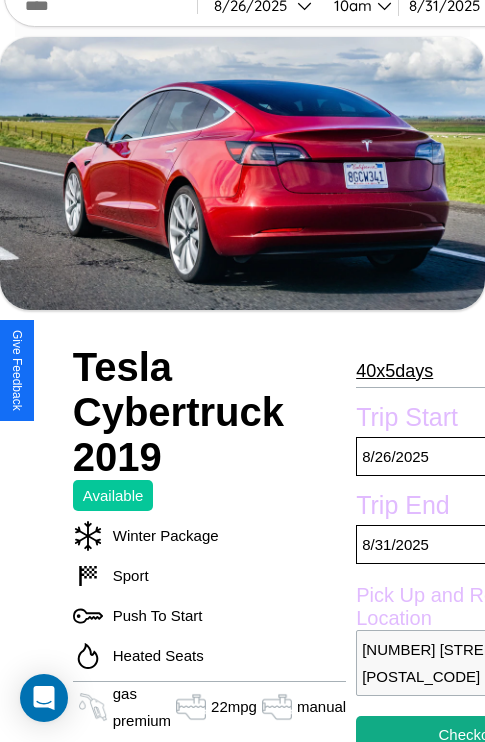 click on "40  x  5  days" at bounding box center [394, 371] 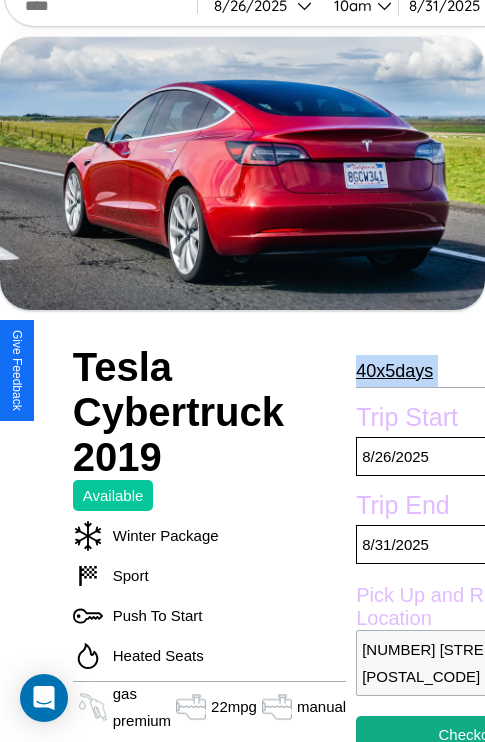 click on "40  x  5  days" at bounding box center [394, 371] 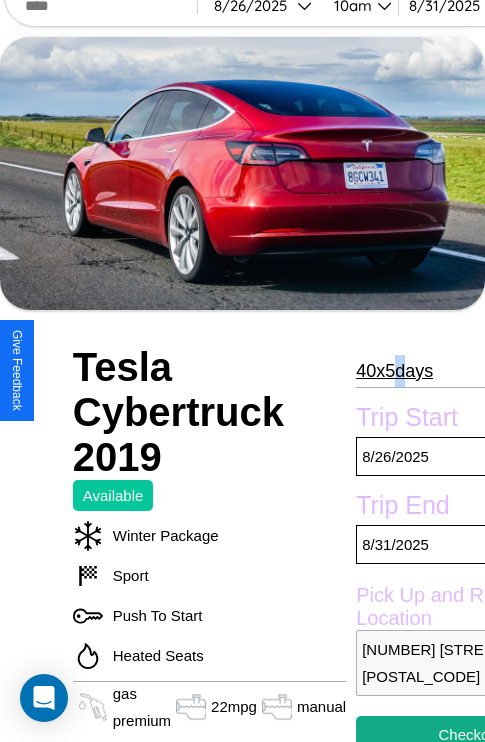 click on "40  x  5  days" at bounding box center [394, 371] 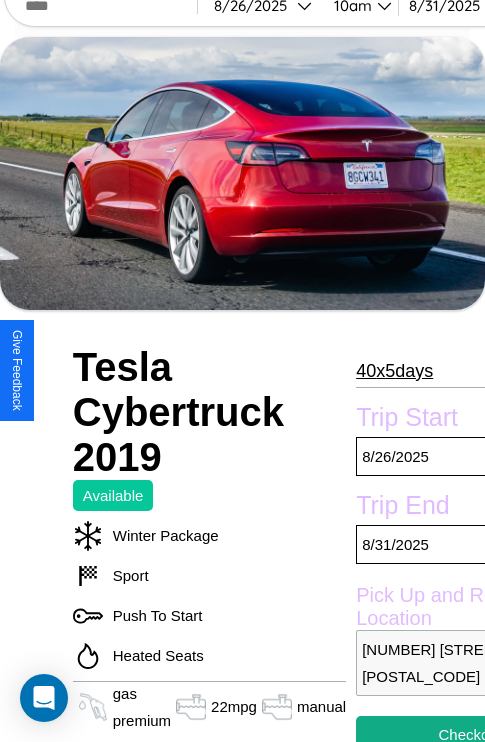 scroll, scrollTop: 85, scrollLeft: 0, axis: vertical 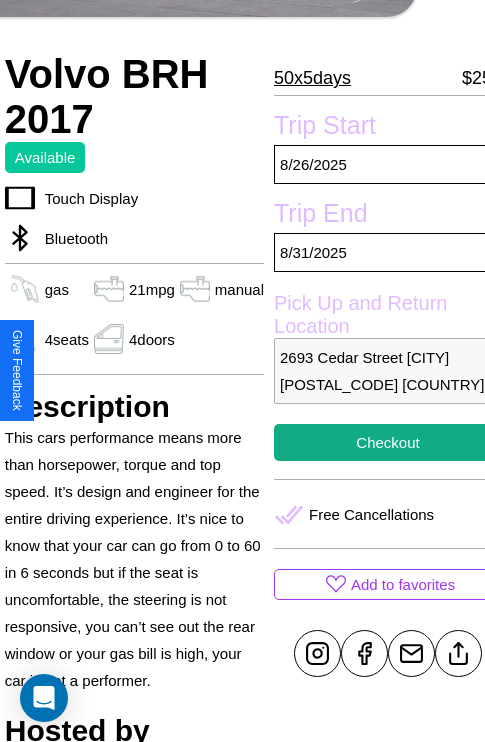 click on "2693 Cedar Street  [CITY]  [POSTAL_CODE] [COUNTRY]" at bounding box center (388, 371) 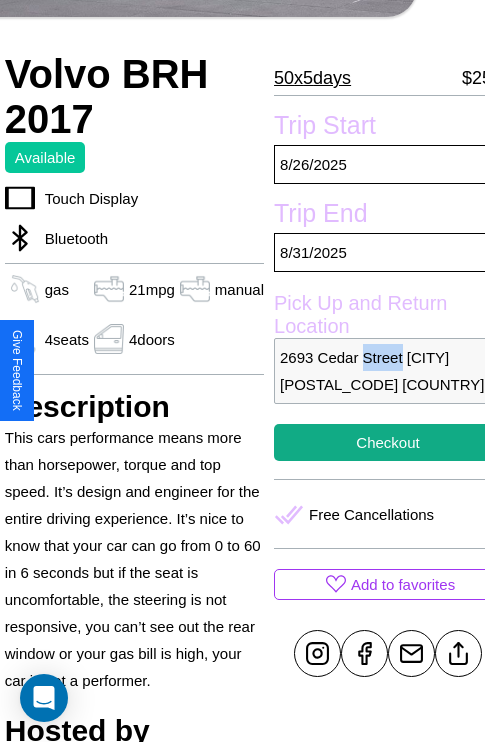 click on "2693 Cedar Street  [CITY]  [POSTAL_CODE] [COUNTRY]" at bounding box center [388, 371] 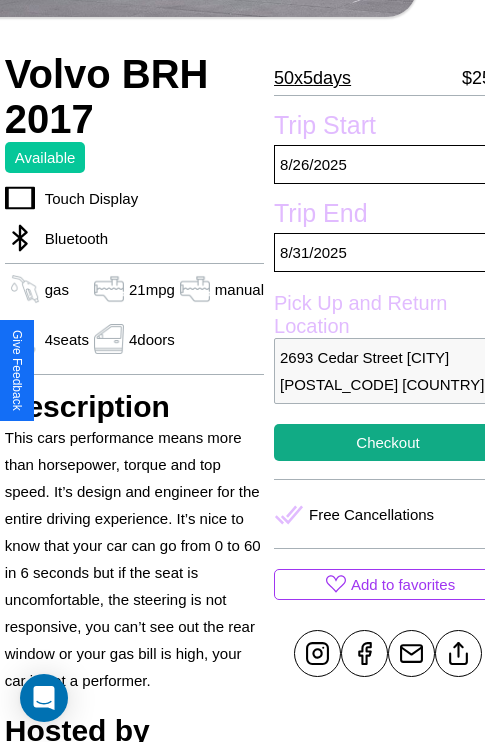 click on "2693 Cedar Street  Kobe  34255 Mexico" at bounding box center (388, 371) 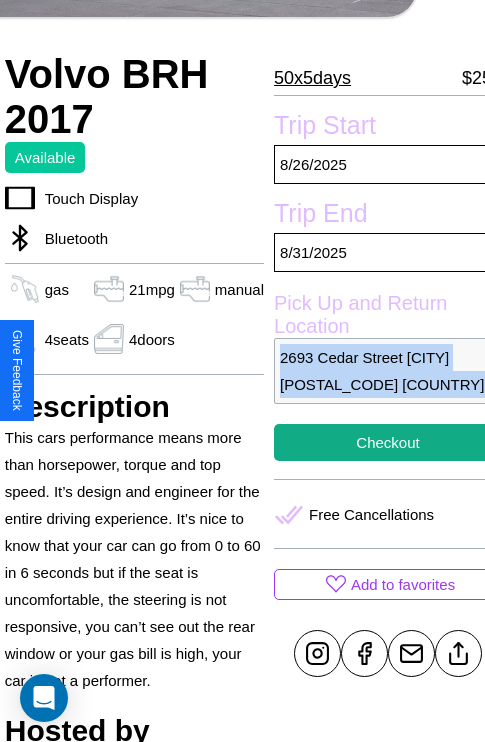 click on "2693 Cedar Street  Kobe  34255 Mexico" at bounding box center [388, 371] 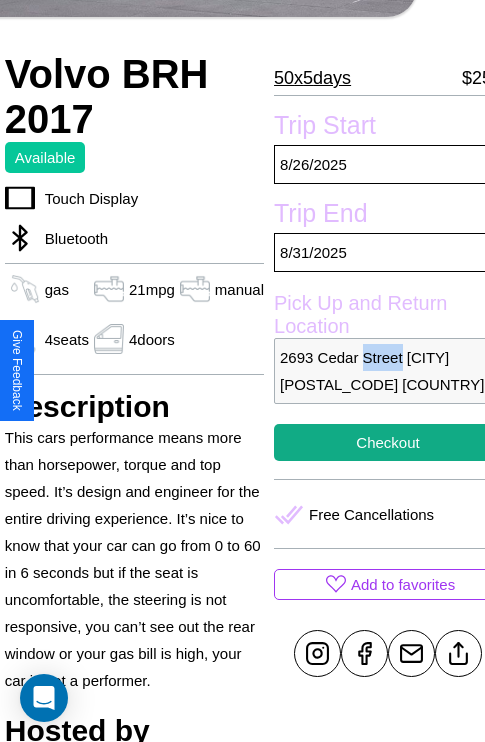 click on "[NUMBER] [STREET]  [CITY]  [ZIP] [COUNTRY]" at bounding box center [388, 371] 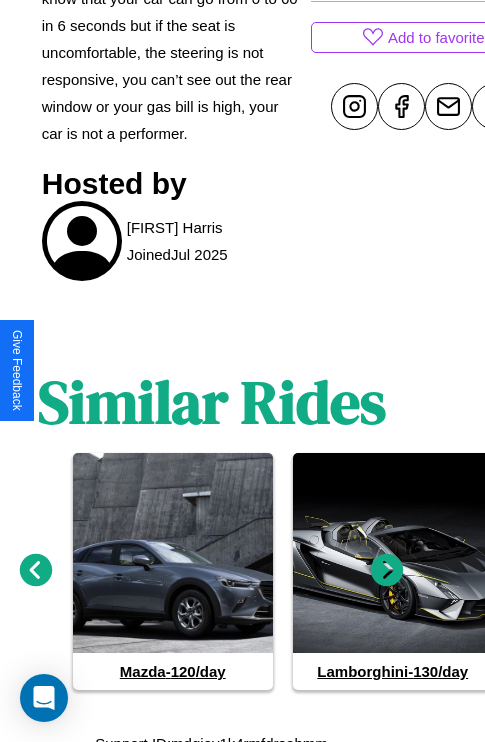 scroll, scrollTop: 929, scrollLeft: 30, axis: both 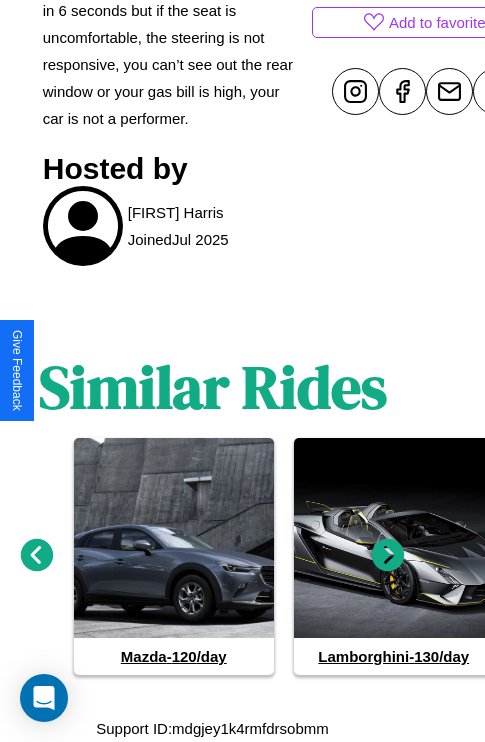 click 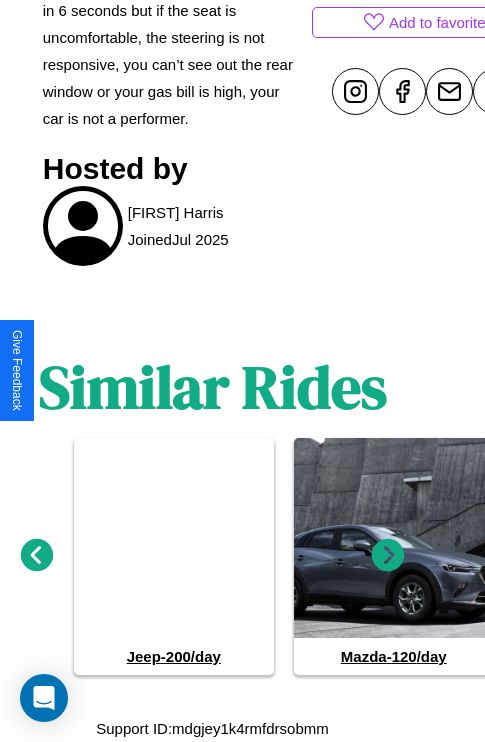 click 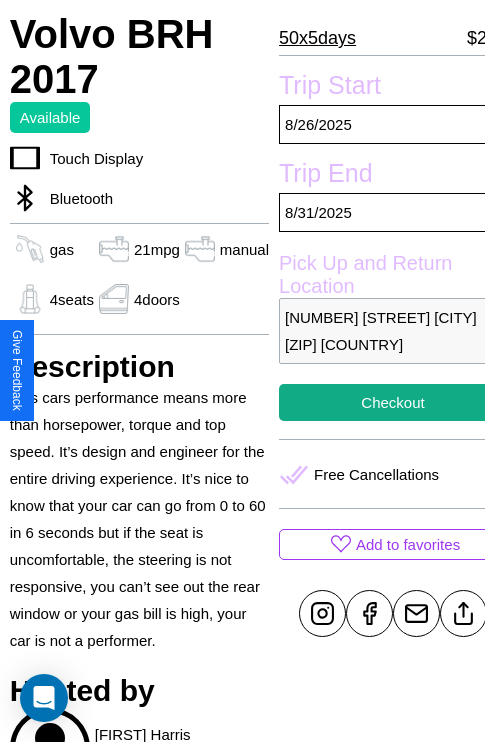 scroll, scrollTop: 438, scrollLeft: 68, axis: both 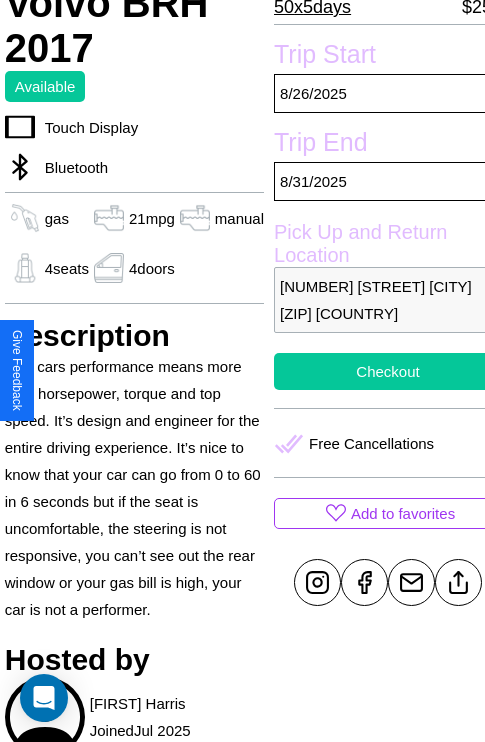 click on "Checkout" at bounding box center (388, 371) 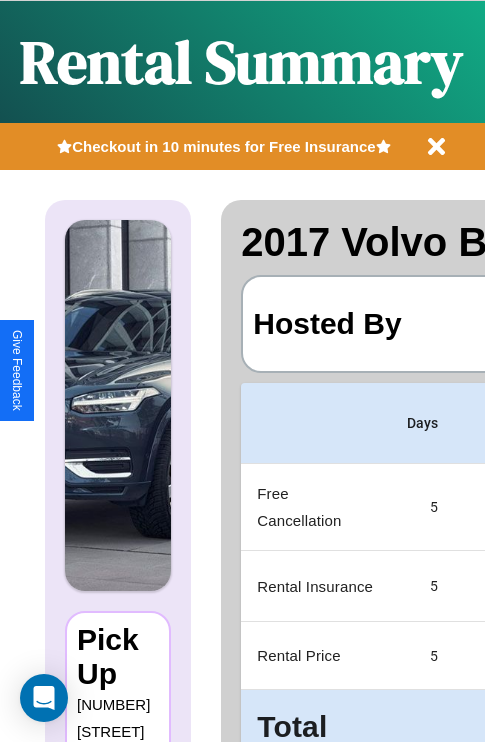 scroll, scrollTop: 0, scrollLeft: 378, axis: horizontal 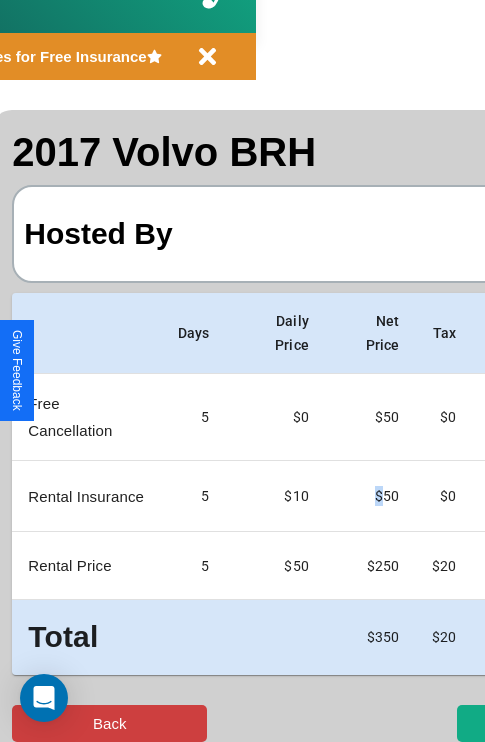 click on "Back" at bounding box center (109, 723) 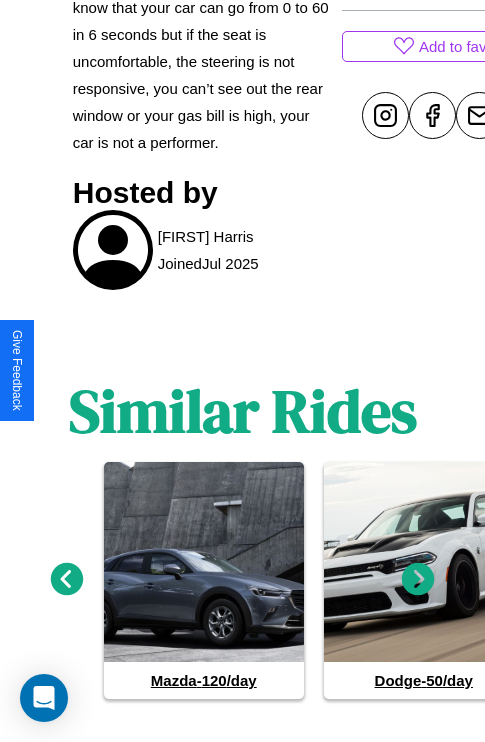 scroll, scrollTop: 929, scrollLeft: 0, axis: vertical 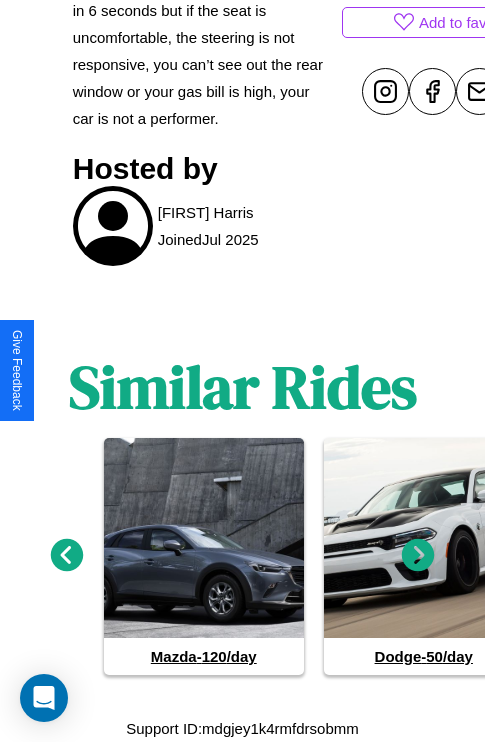 click 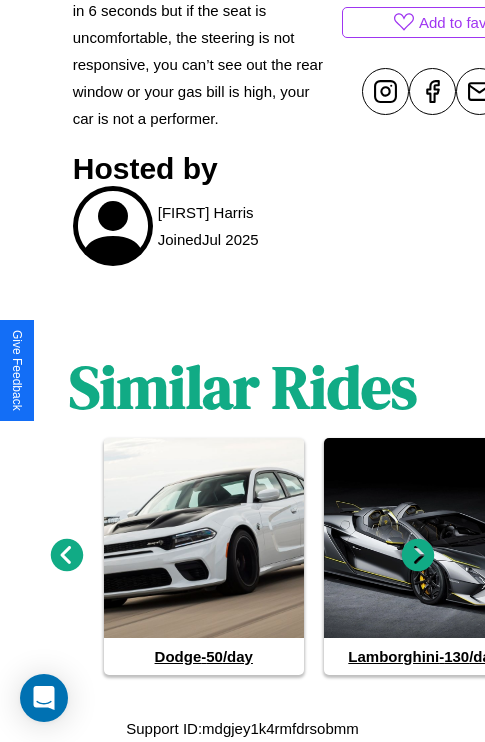 click 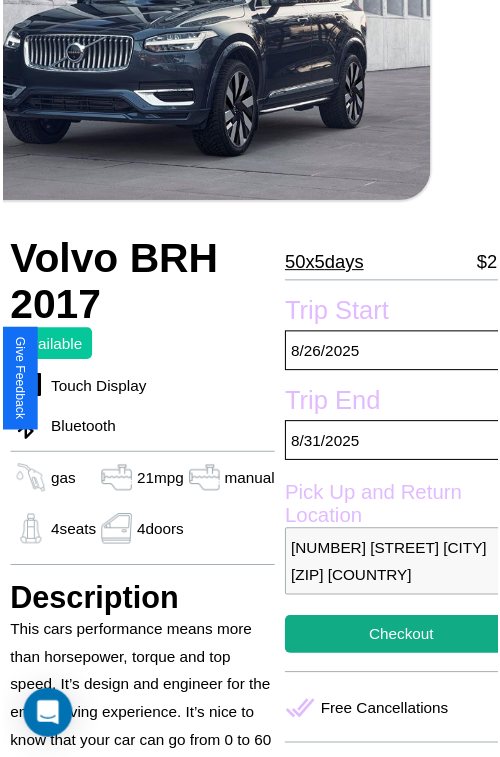 scroll, scrollTop: 160, scrollLeft: 68, axis: both 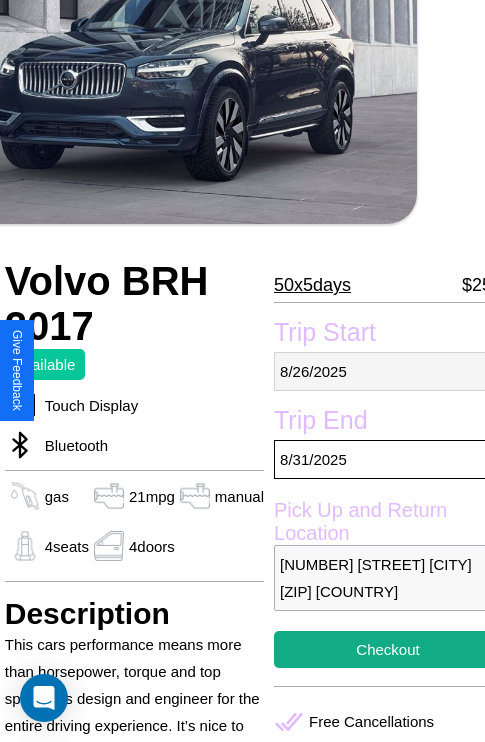 click on "[MM] / [DD] / [YYYY]" at bounding box center [388, 371] 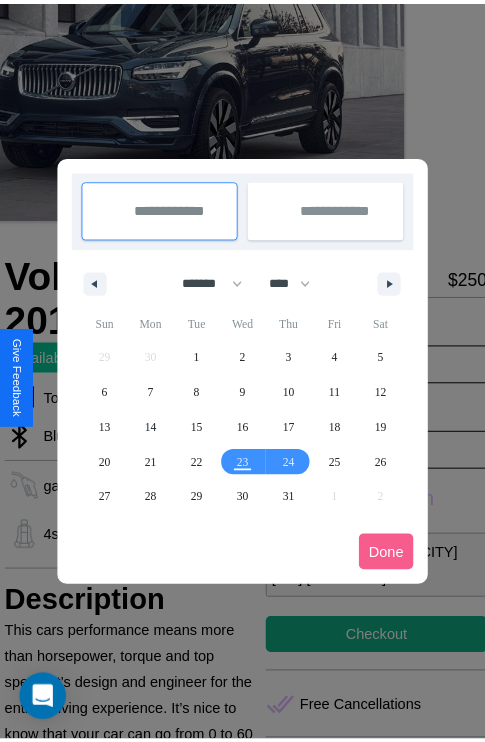 scroll, scrollTop: 0, scrollLeft: 68, axis: horizontal 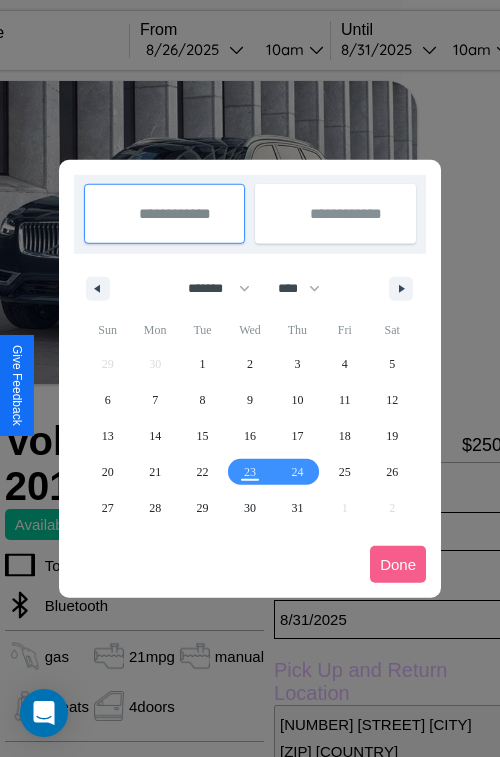 click at bounding box center [250, 378] 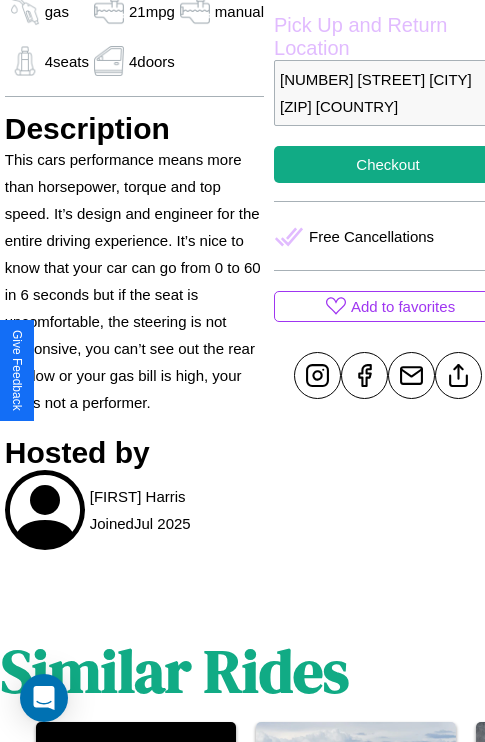 scroll, scrollTop: 649, scrollLeft: 68, axis: both 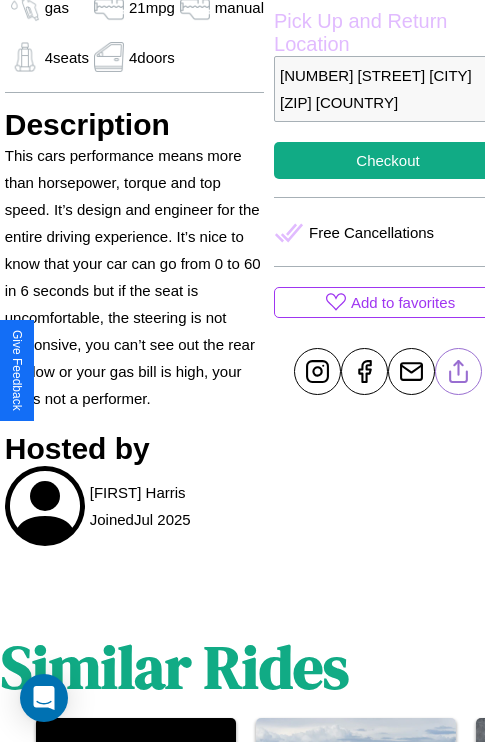 click 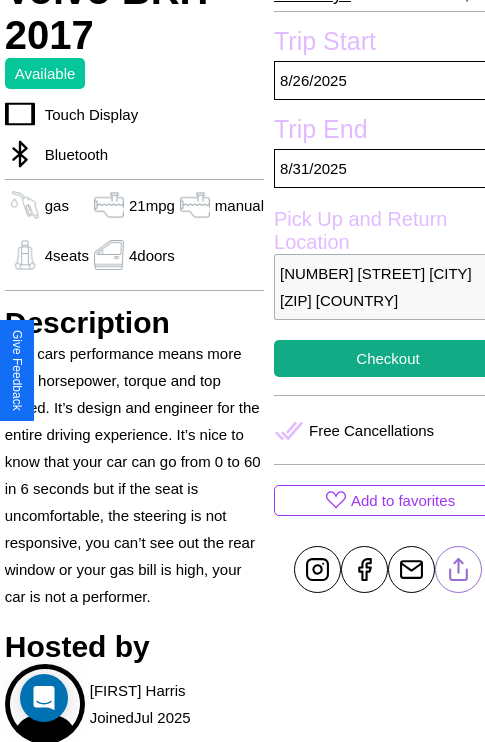 scroll, scrollTop: 438, scrollLeft: 68, axis: both 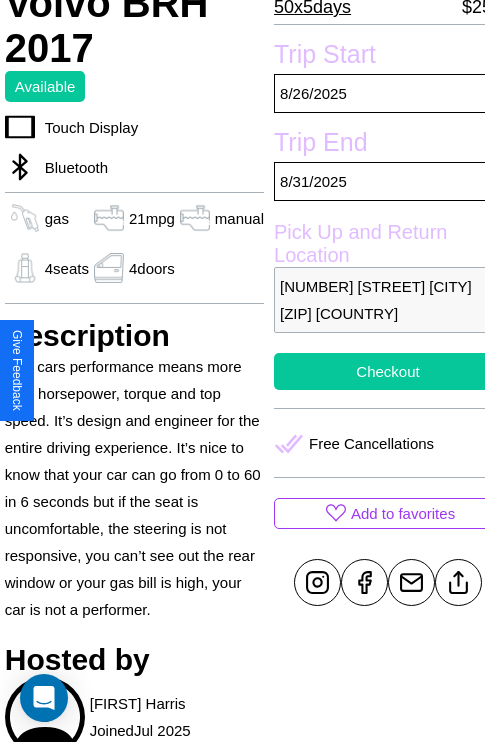 click on "Checkout" at bounding box center [388, 371] 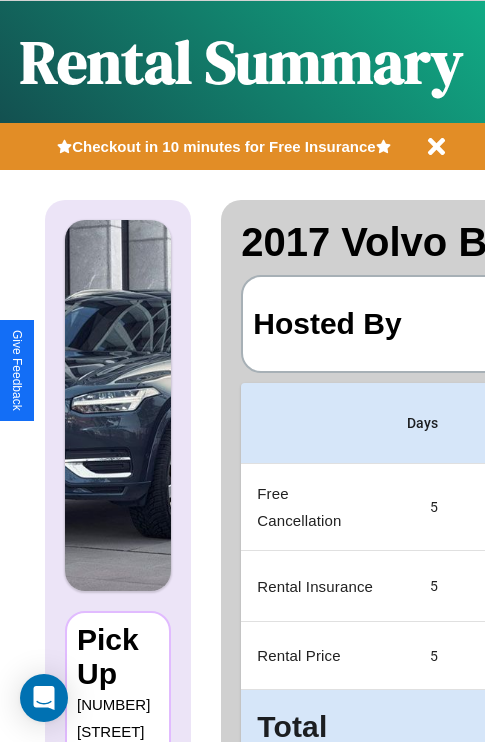 scroll, scrollTop: 0, scrollLeft: 378, axis: horizontal 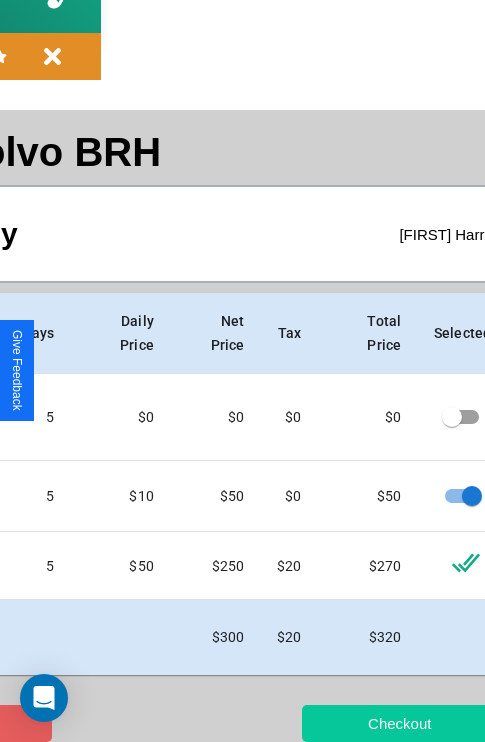 click on "Checkout" at bounding box center (399, 723) 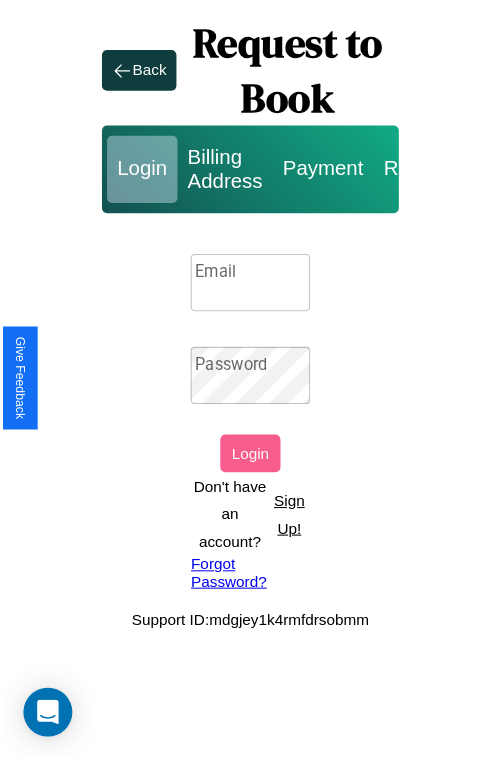 scroll, scrollTop: 0, scrollLeft: 0, axis: both 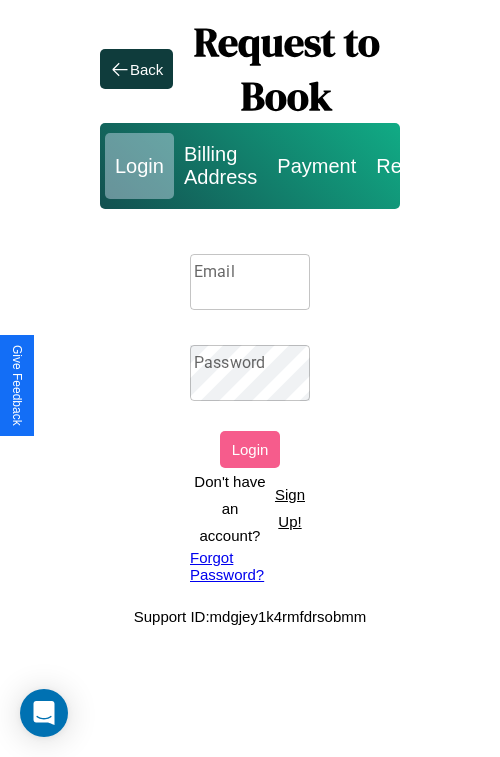 click on "Sign Up!" at bounding box center (290, 508) 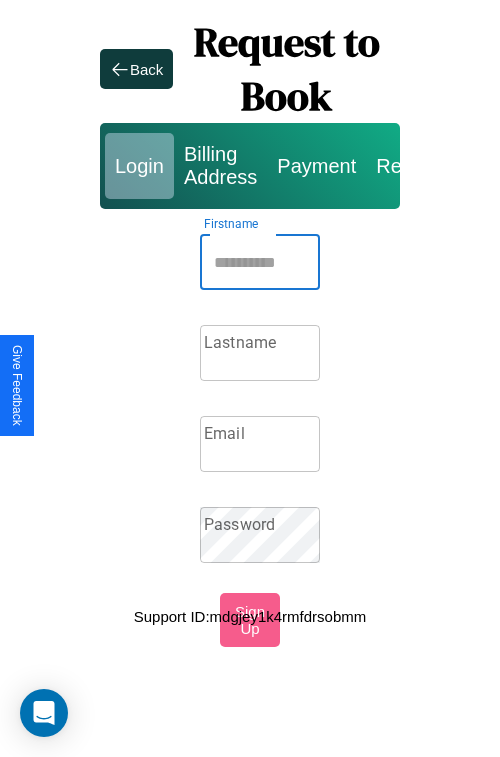 click on "Firstname" at bounding box center (260, 262) 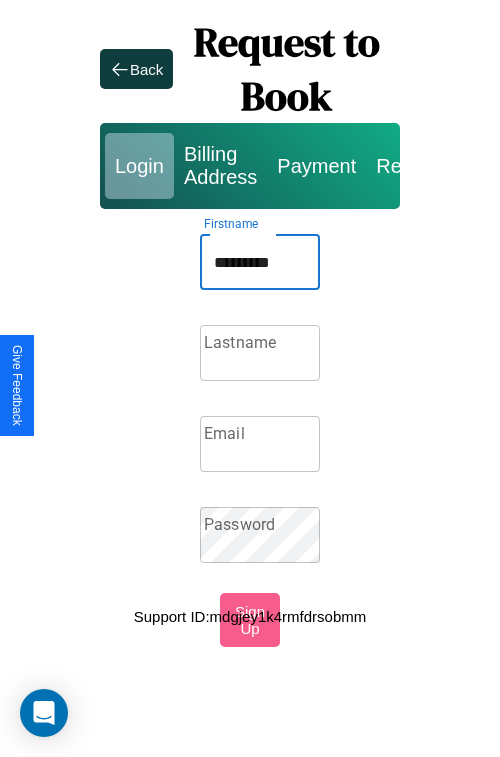 type on "*********" 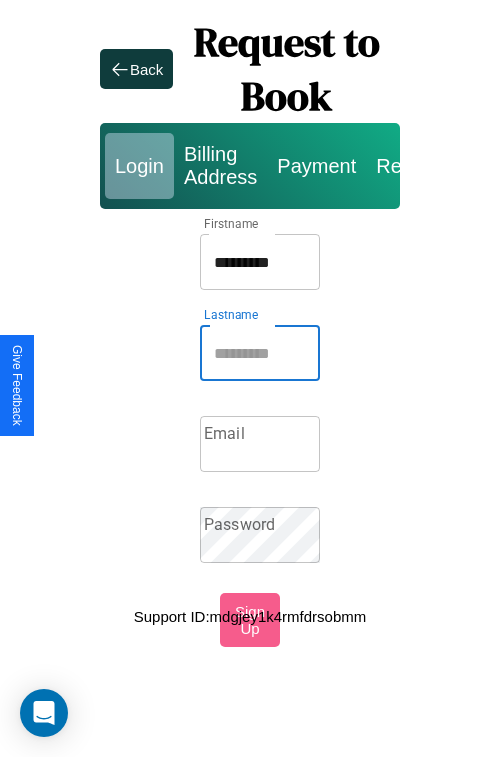 click on "Lastname" at bounding box center (260, 353) 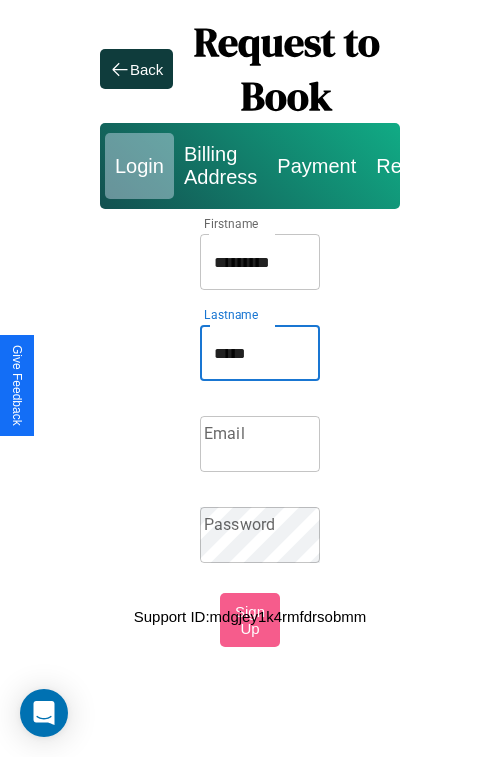 type on "*****" 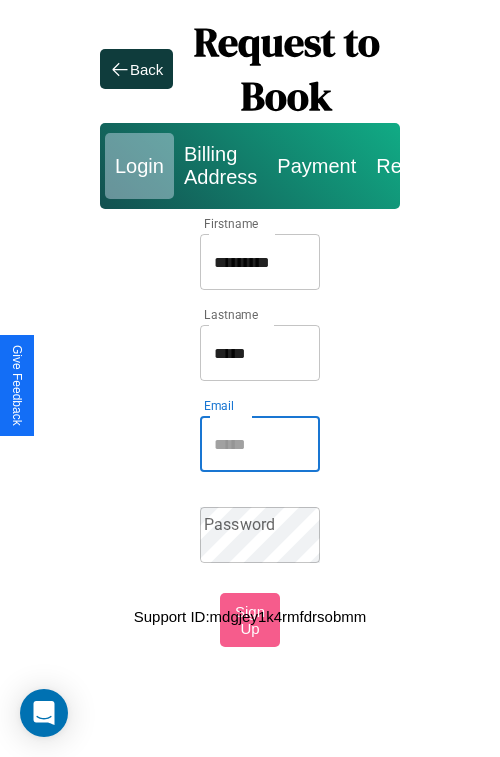 click on "Email" at bounding box center [260, 444] 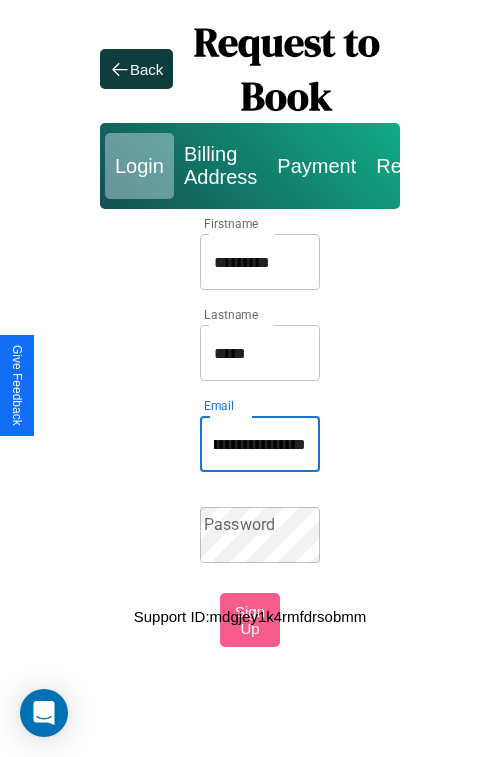 scroll, scrollTop: 0, scrollLeft: 123, axis: horizontal 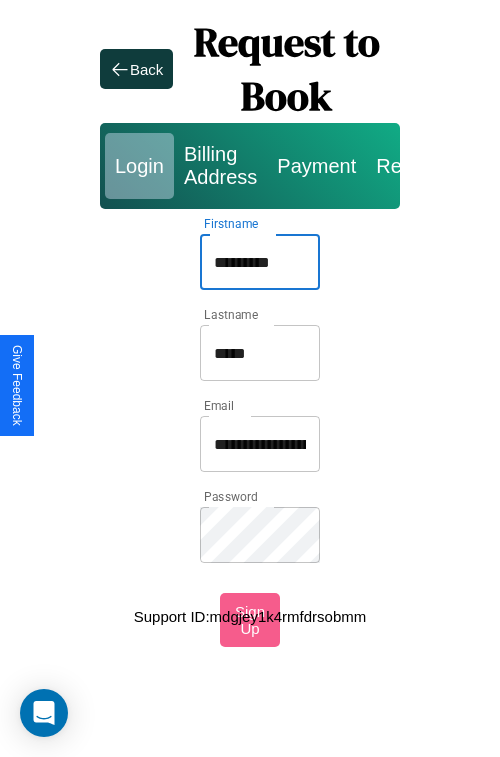 click on "*********" at bounding box center (260, 262) 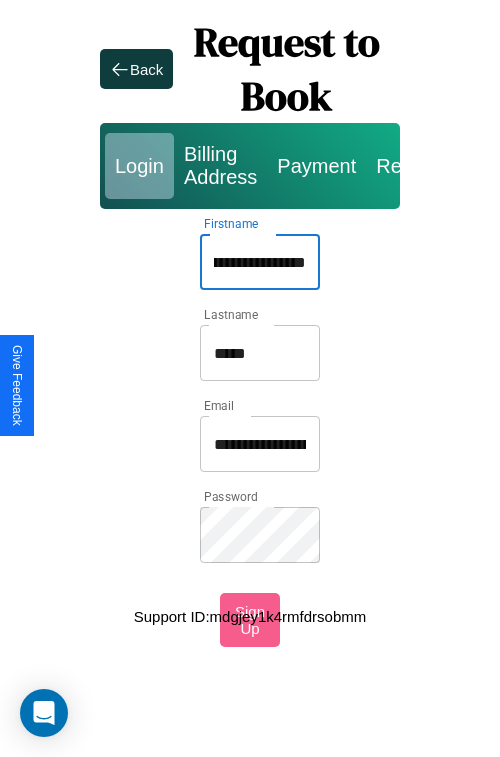 scroll, scrollTop: 0, scrollLeft: 42, axis: horizontal 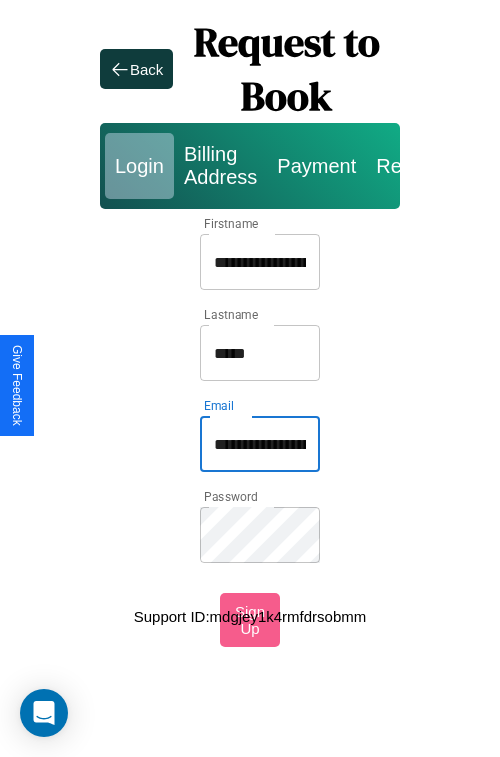 click on "**********" at bounding box center (260, 444) 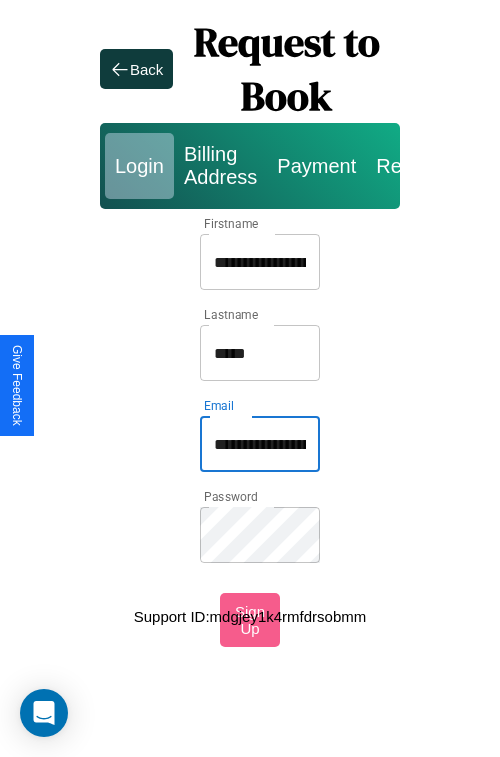 type on "**********" 